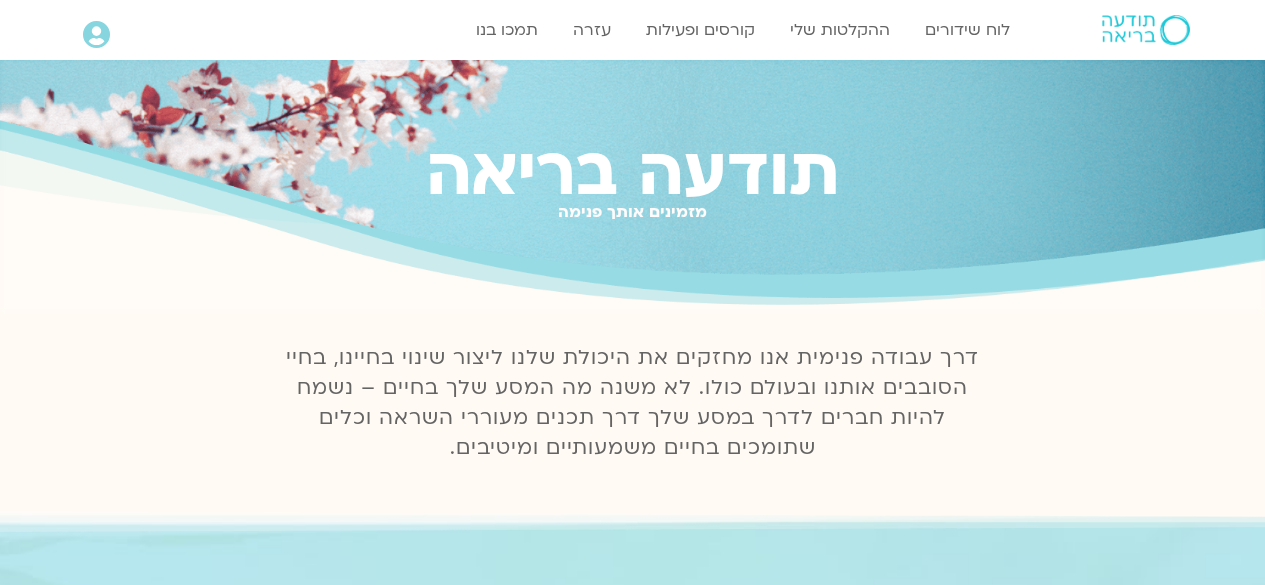 scroll, scrollTop: 0, scrollLeft: 0, axis: both 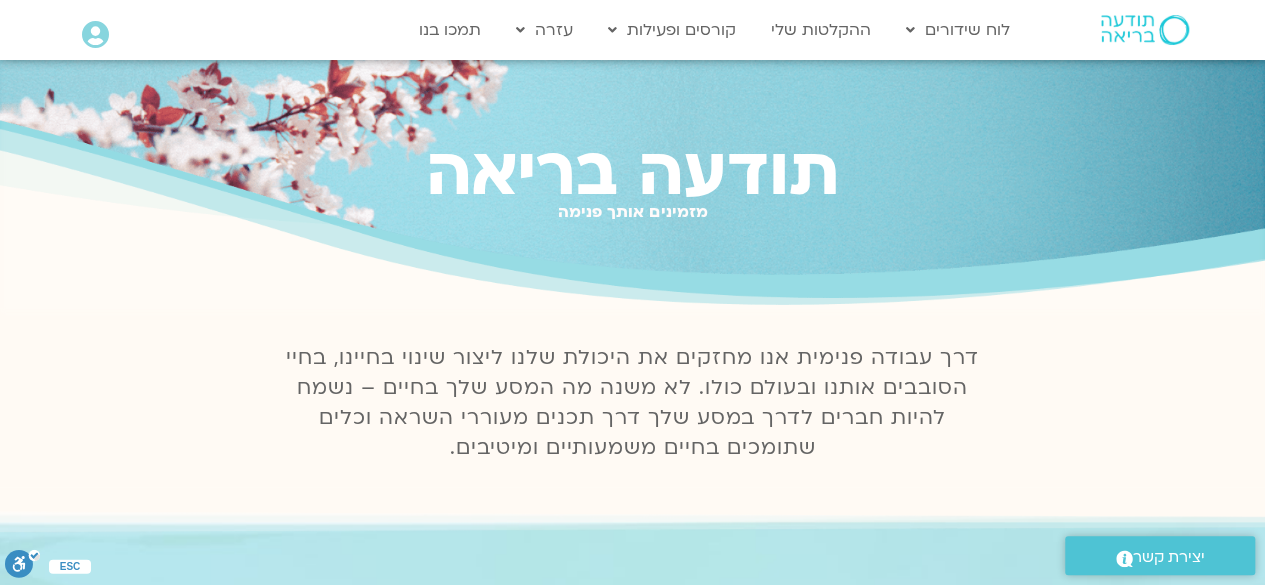 click at bounding box center [95, 35] 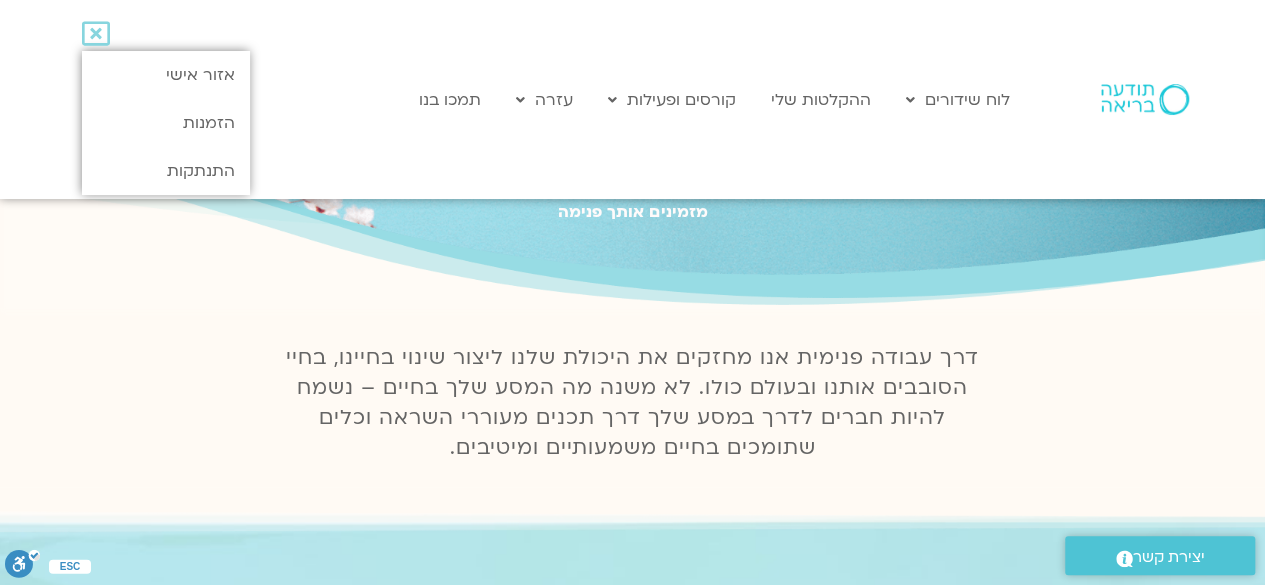 click on "תודעה  בריאה
מזמינים אותך פנימה
תודעה בריאה
שבוע החלמה
שבוע פתוח של משאבים ותמיכה בהחלמה
מגוון מפגשים ללא עלות
קורסים קרובים" at bounding box center [632, 1309] 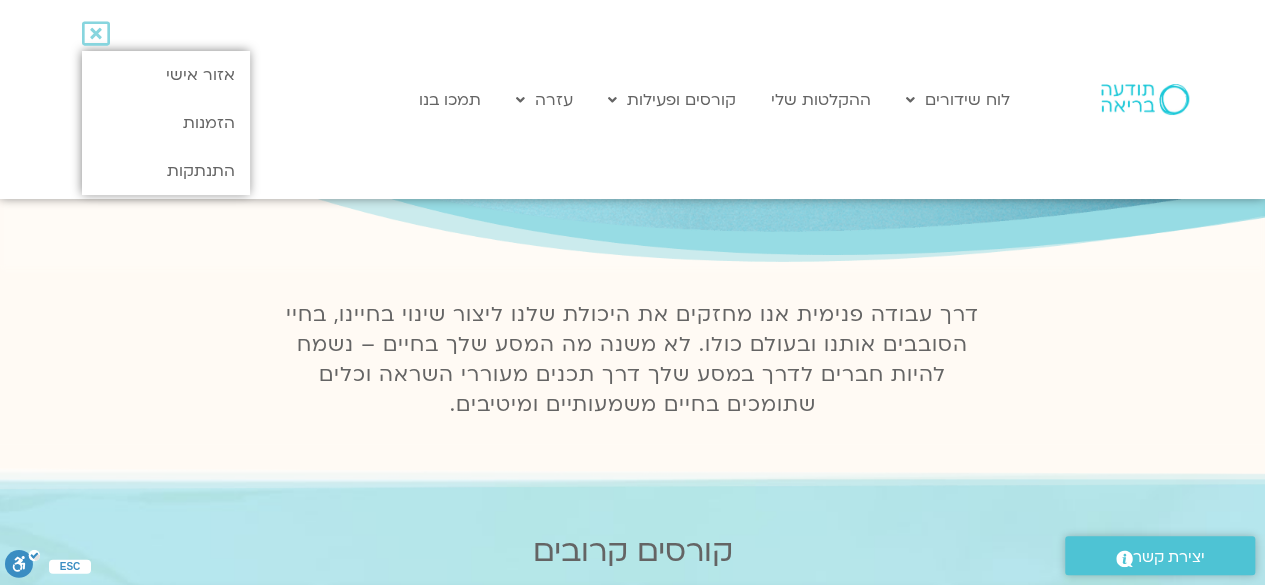 scroll, scrollTop: 0, scrollLeft: 0, axis: both 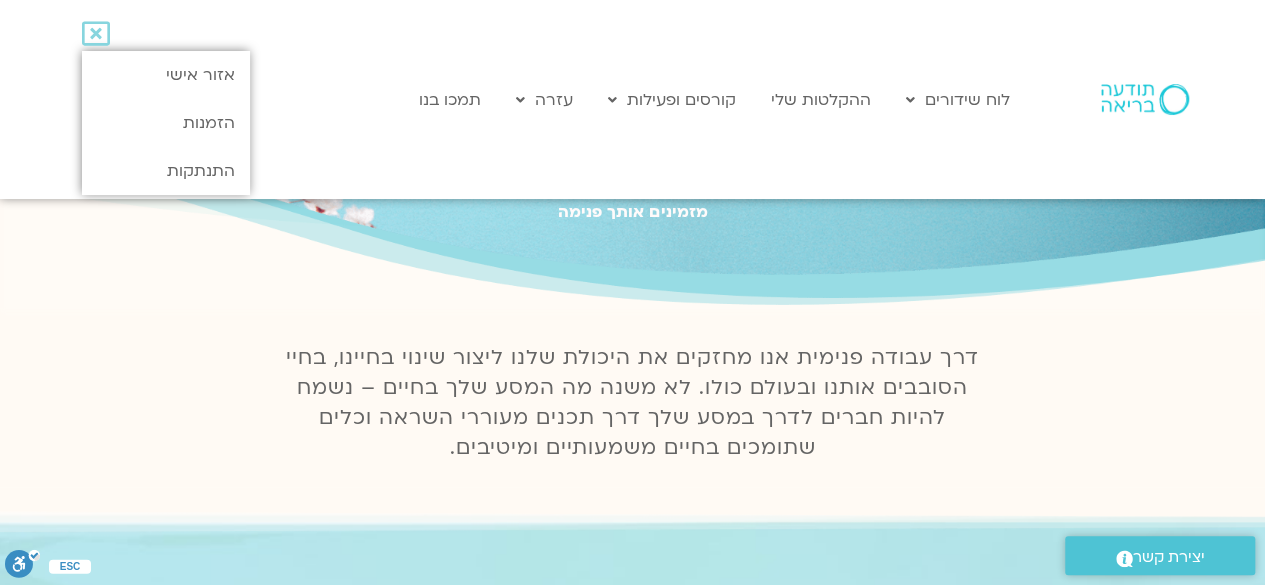 click on "Main Menu
לוח שידורים לוח שידורים יומי תכניה שבועית ההקלטות שלי קורסים ופעילות התכניות שלי הרשמה לקורסים מועדון תודעה בריאה עזרה שאלות נפוצות צרו קשר תמכו בנו" at bounding box center (650, 99) 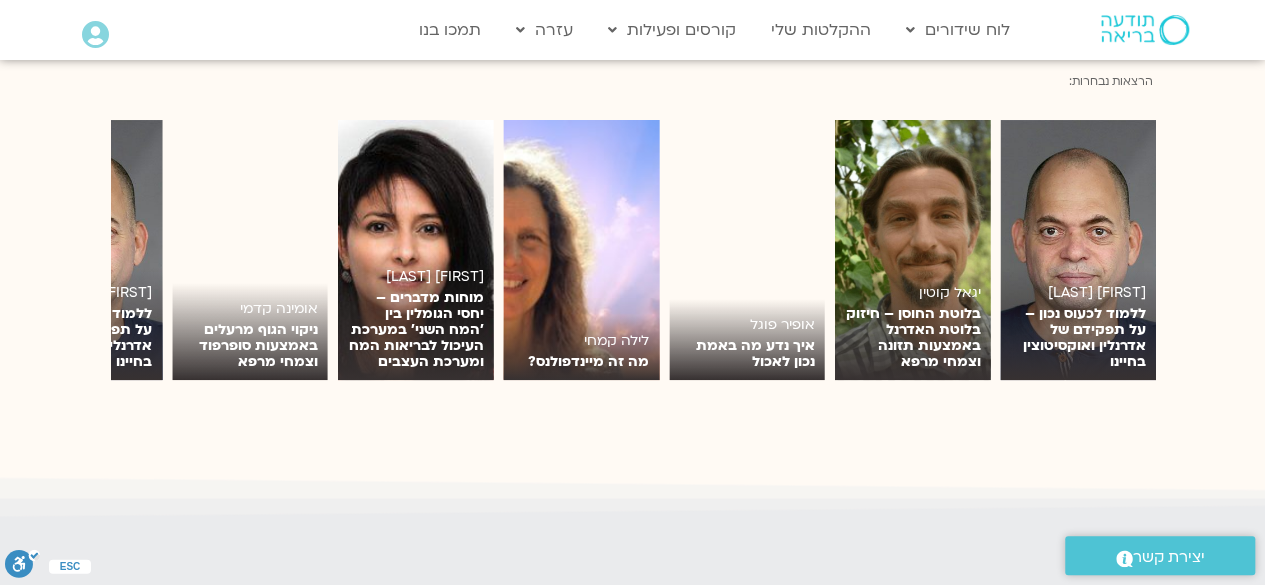 scroll, scrollTop: 1400, scrollLeft: 0, axis: vertical 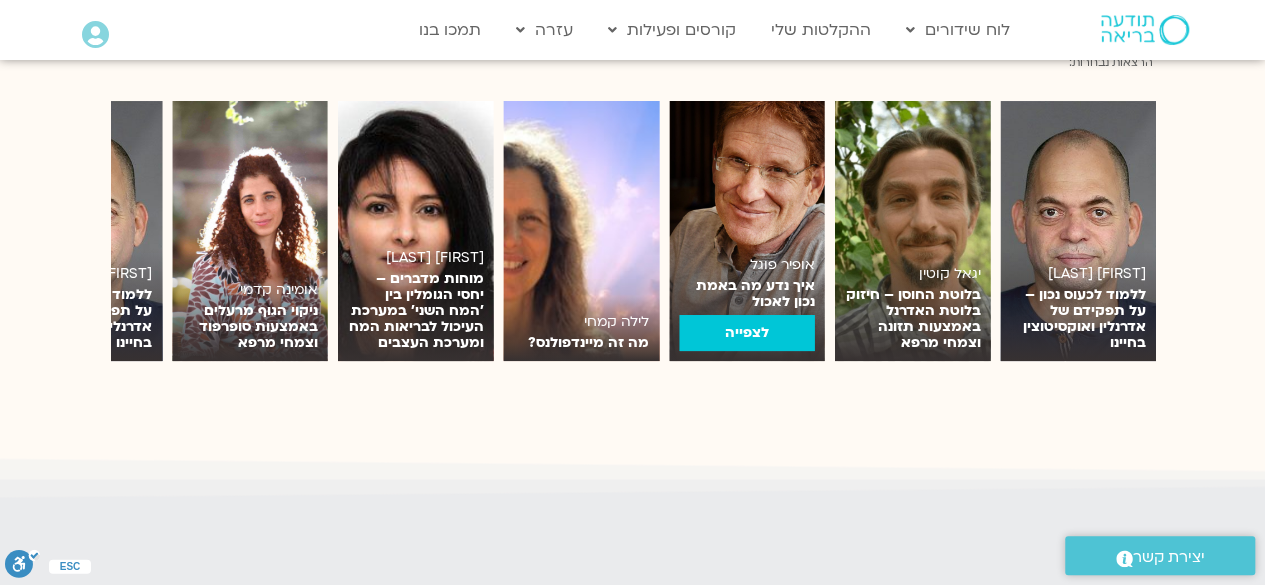 click on "לצפייה" at bounding box center [747, 333] 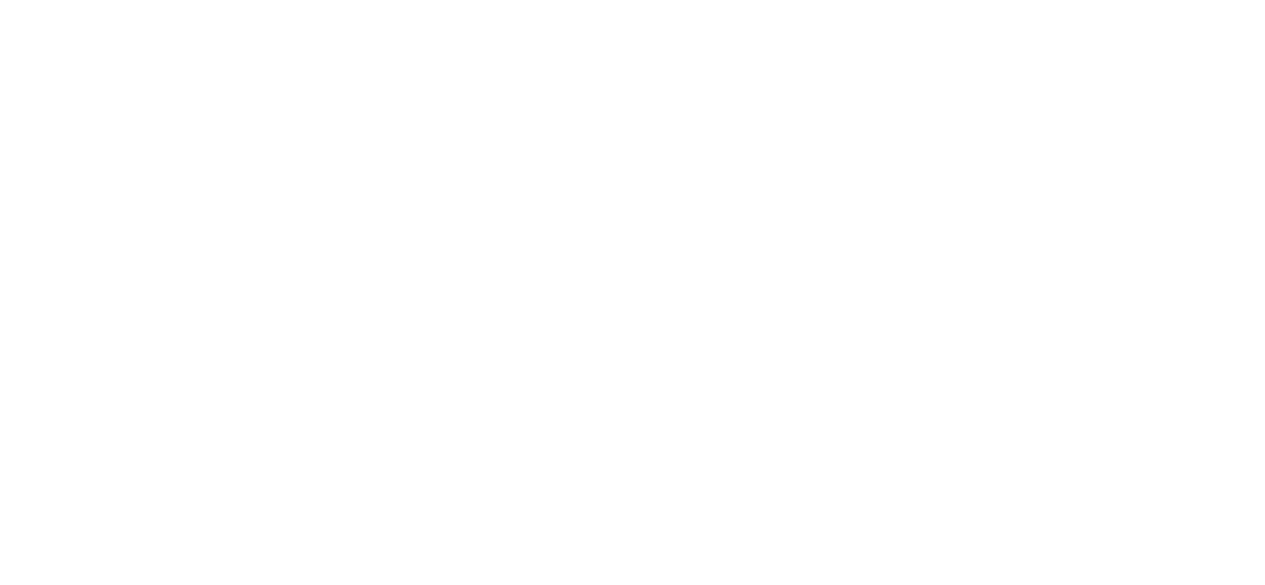 scroll, scrollTop: 0, scrollLeft: 0, axis: both 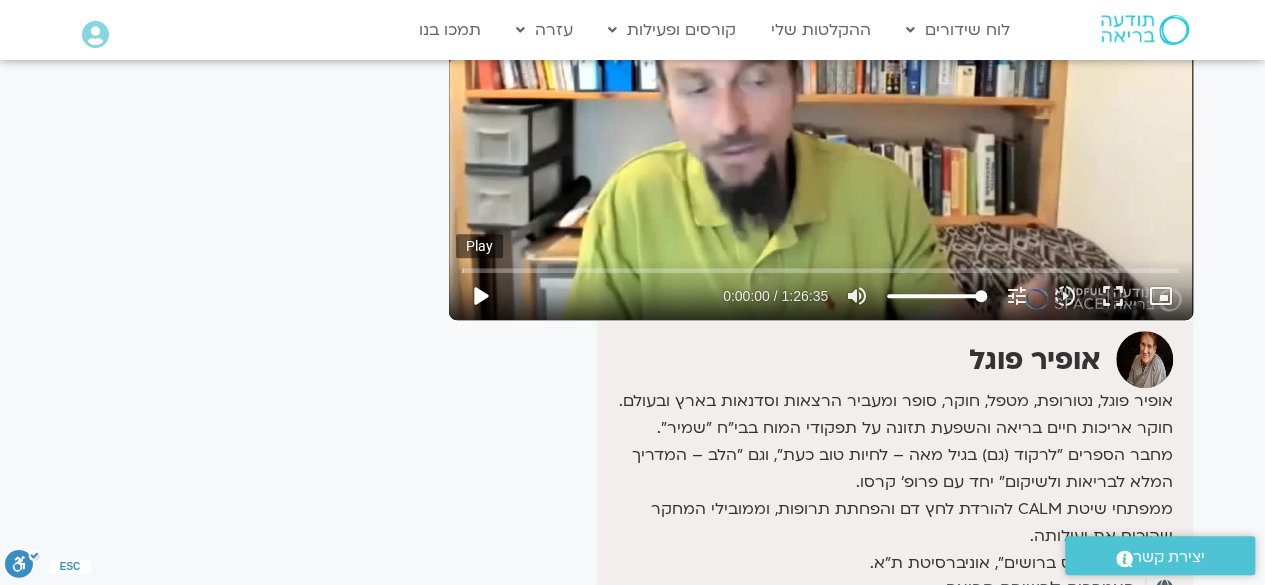 click on "play_arrow" at bounding box center (480, 296) 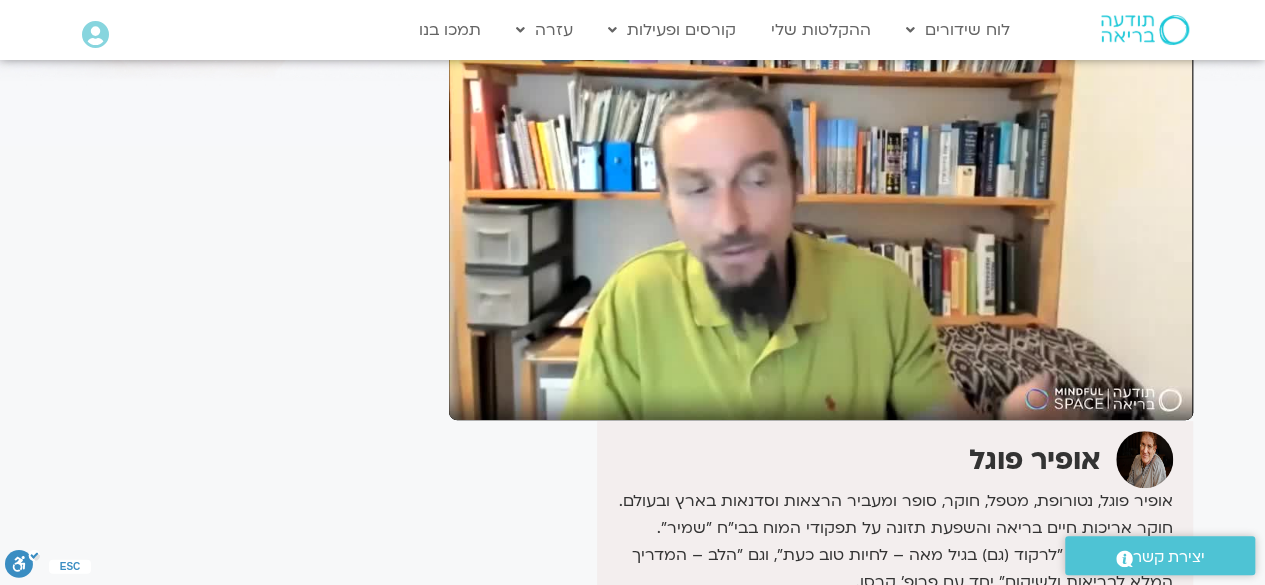 scroll, scrollTop: 5, scrollLeft: 0, axis: vertical 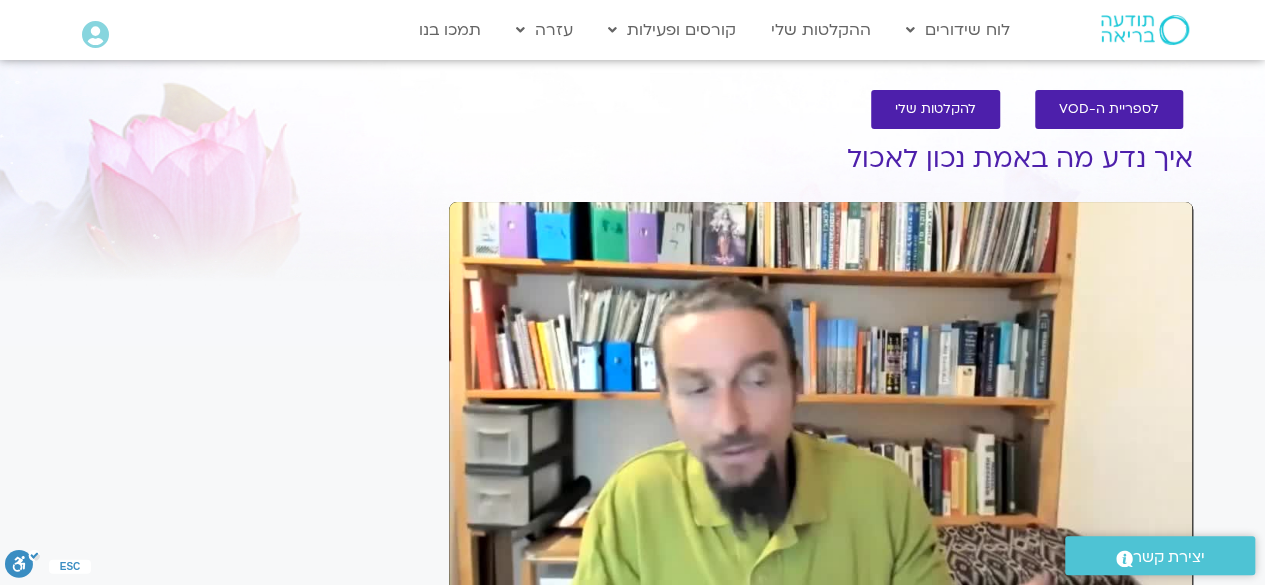 type on "10.924863" 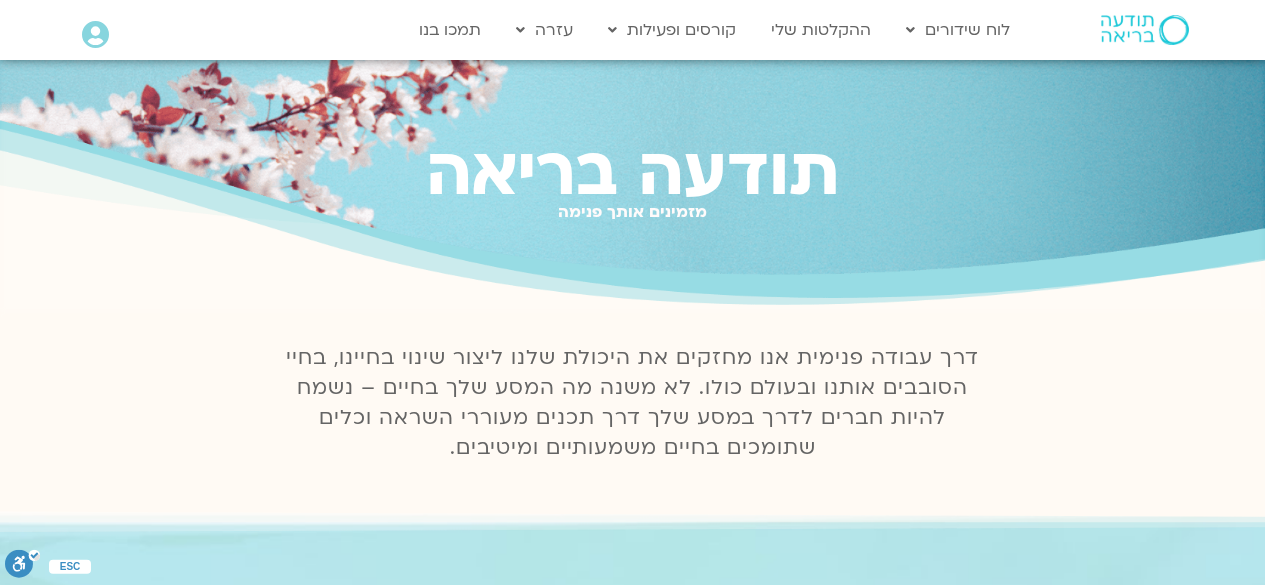 scroll, scrollTop: 1400, scrollLeft: 0, axis: vertical 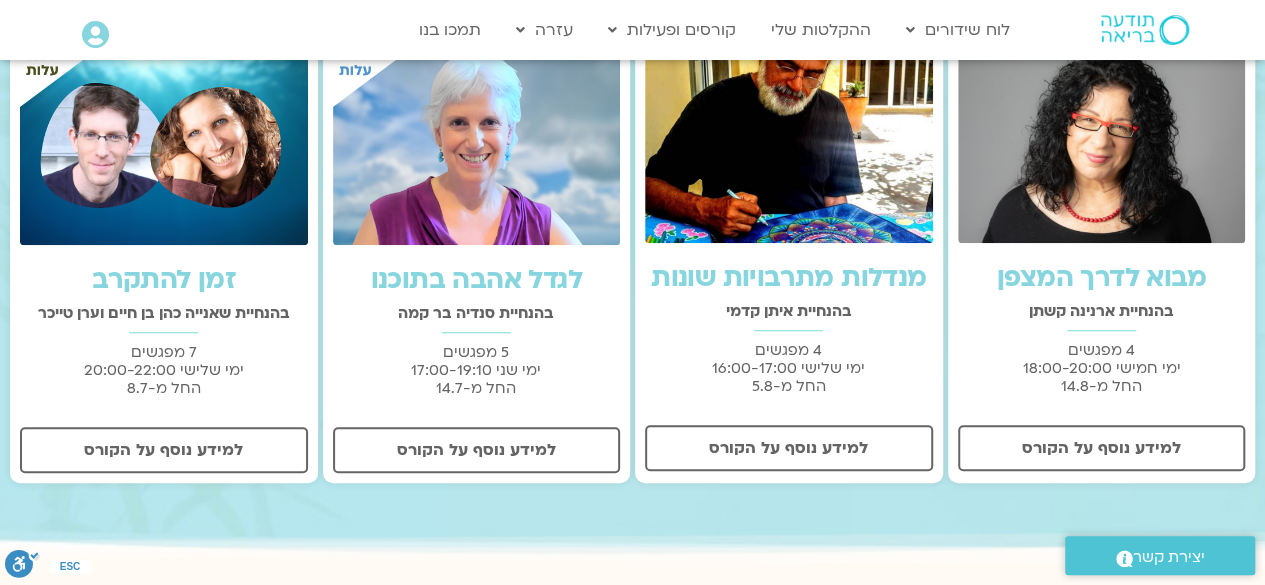 click on "לגדל אהבה בתוכנו" at bounding box center (476, 280) 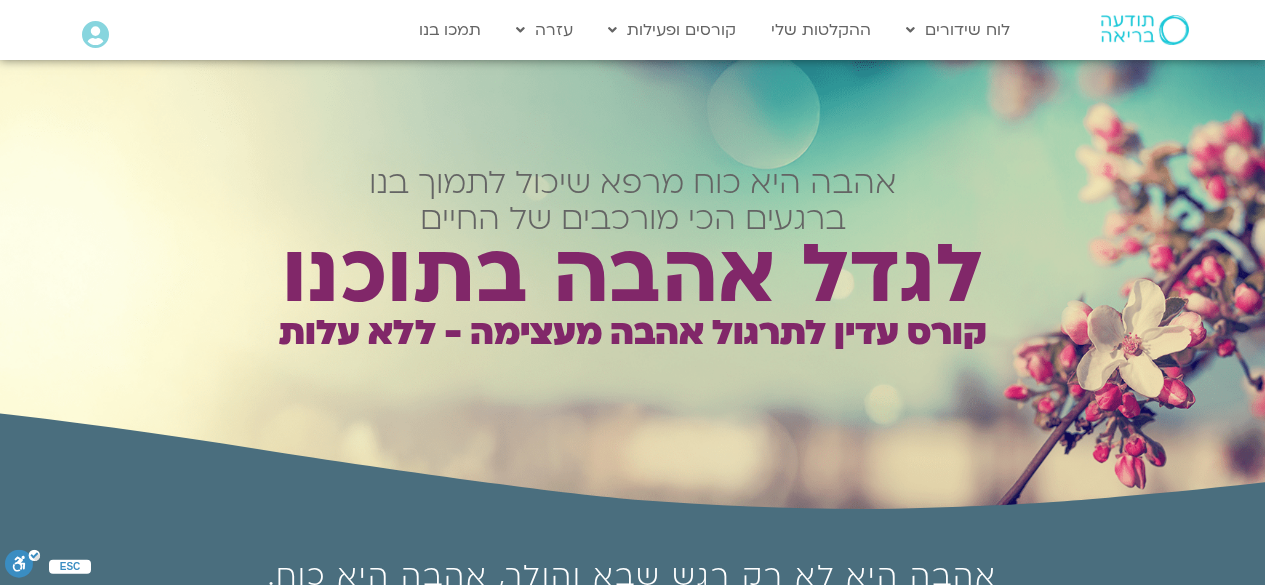 scroll, scrollTop: 8, scrollLeft: 0, axis: vertical 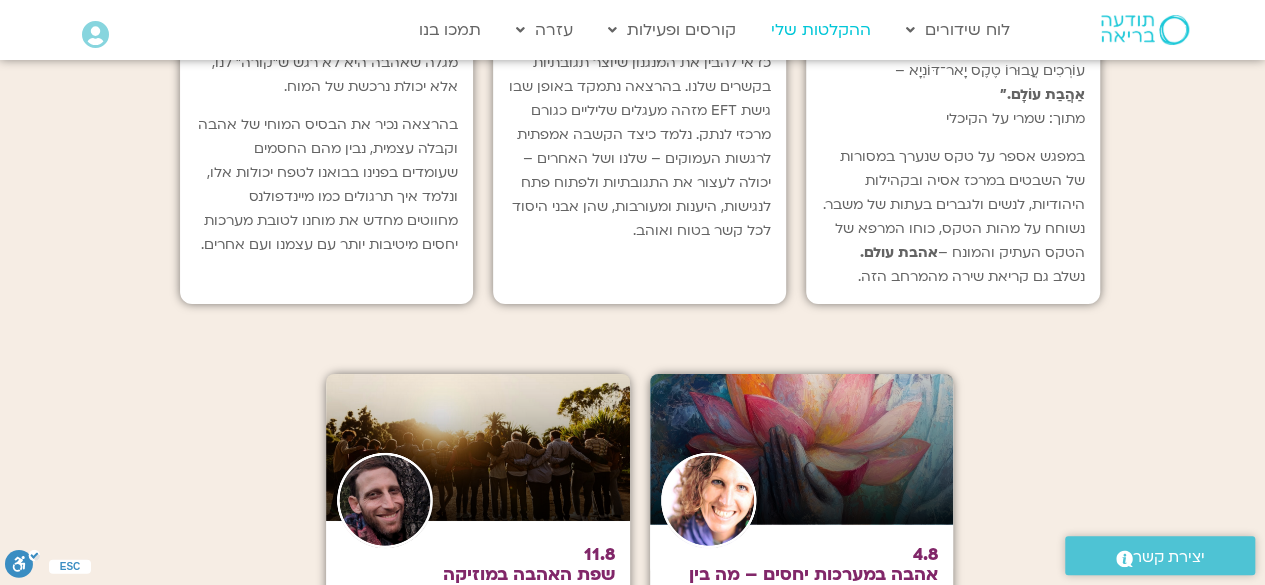 click on "ההקלטות שלי" at bounding box center (821, 30) 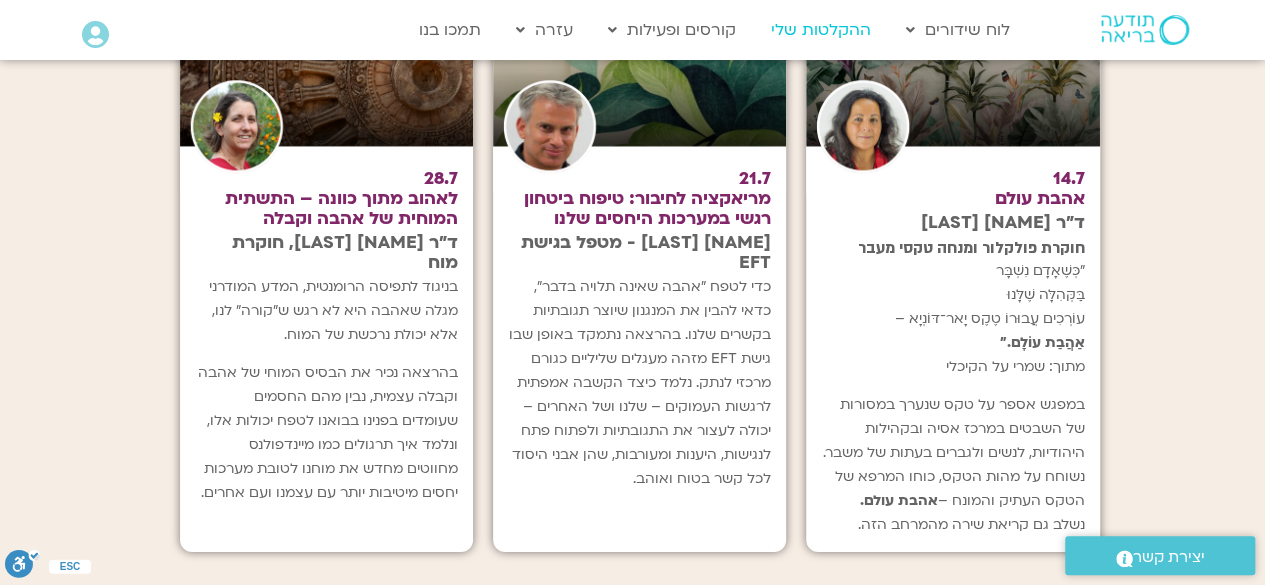 scroll, scrollTop: 2500, scrollLeft: 0, axis: vertical 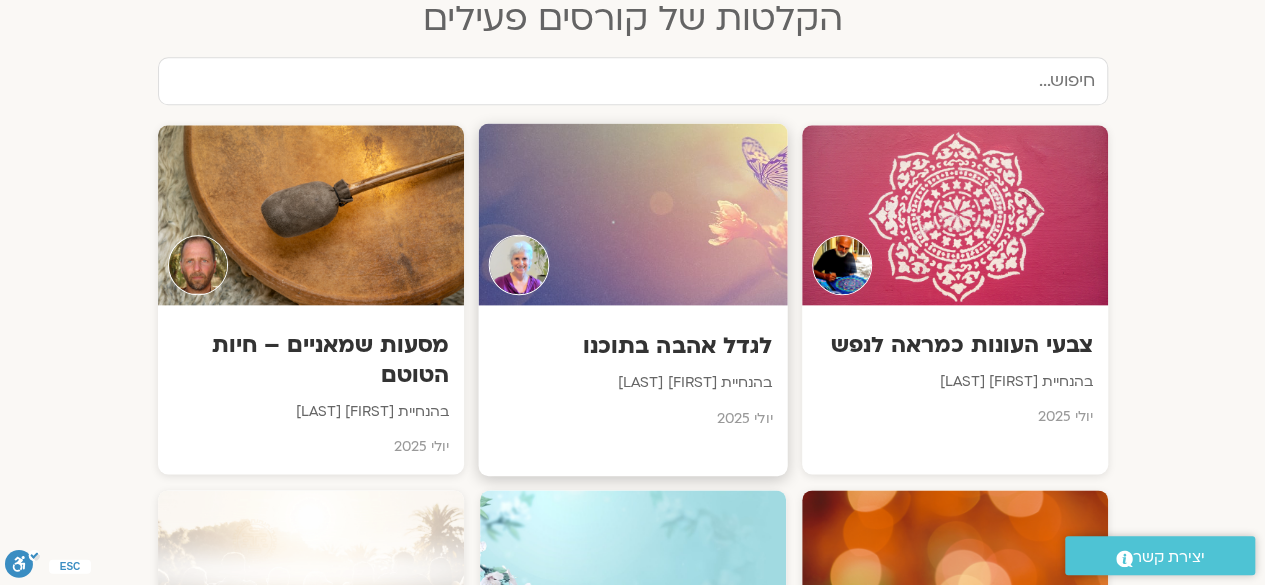 click on "לגדל אהבה בתוכנו" at bounding box center (632, 345) 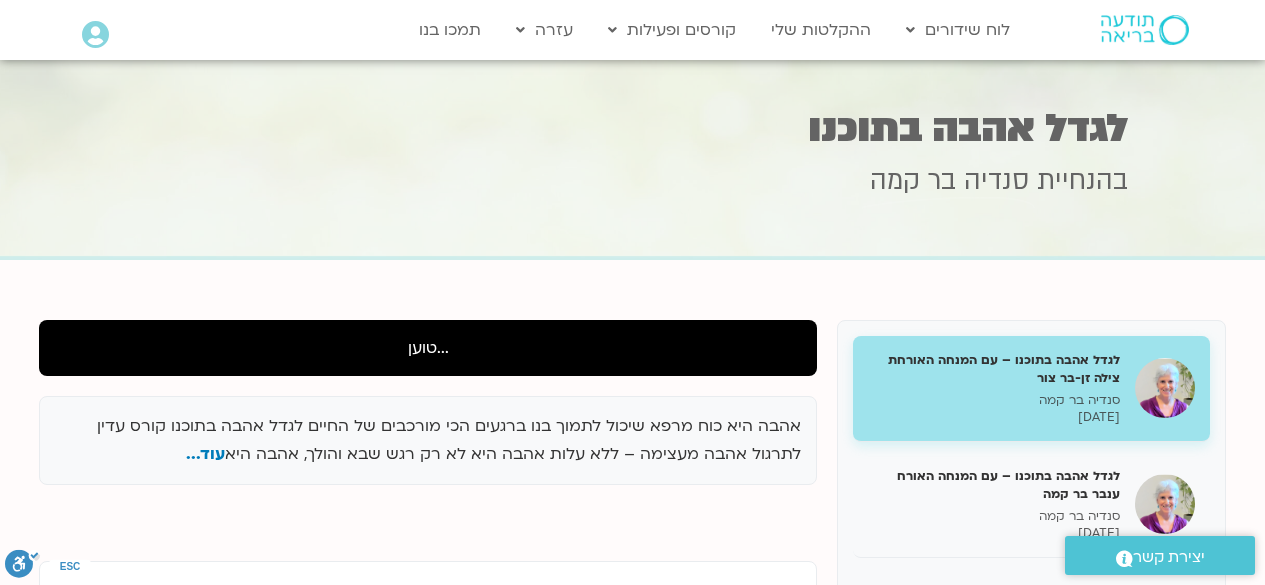 scroll, scrollTop: 0, scrollLeft: 0, axis: both 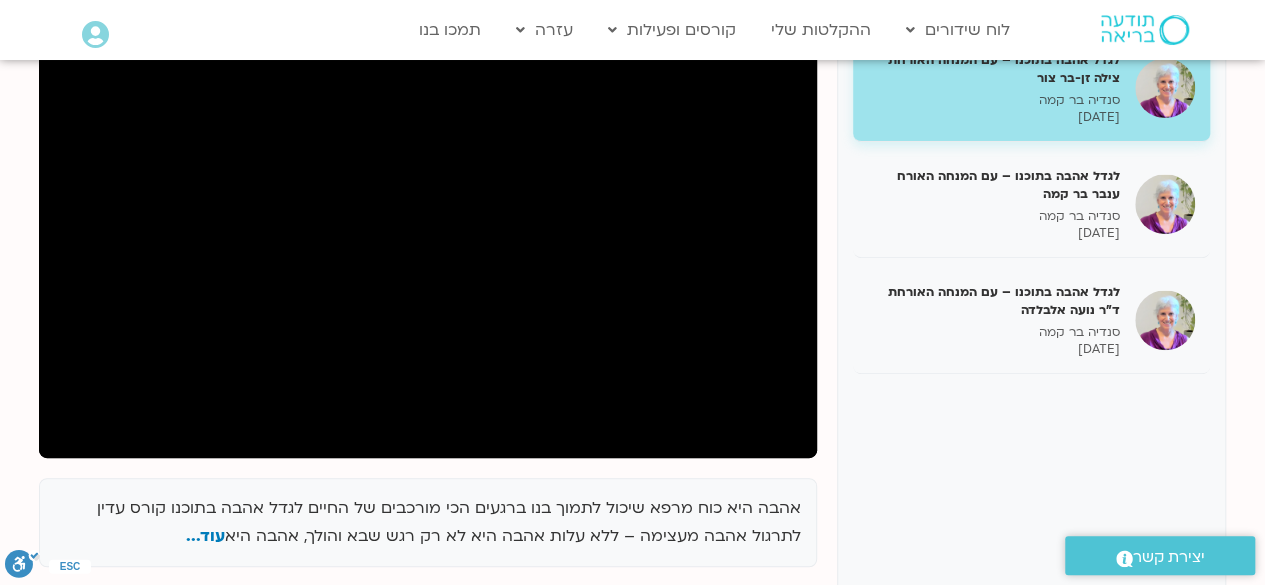 click on "לגדל אהבה בתוכנו – עם המנחה האורחת צילה זן-בר צור
סנדיה בר קמה
14/07/2025
לגדל אהבה בתוכנו – עם המנחה האורח ענבר בר קמה
סנדיה בר קמה
21/07/2025
לגדל אהבה בתוכנו – עם המנחה האורחת ד"ר נועה אלבלדה
סנדיה בר קמה
28/07/2025" at bounding box center [1031, 370] 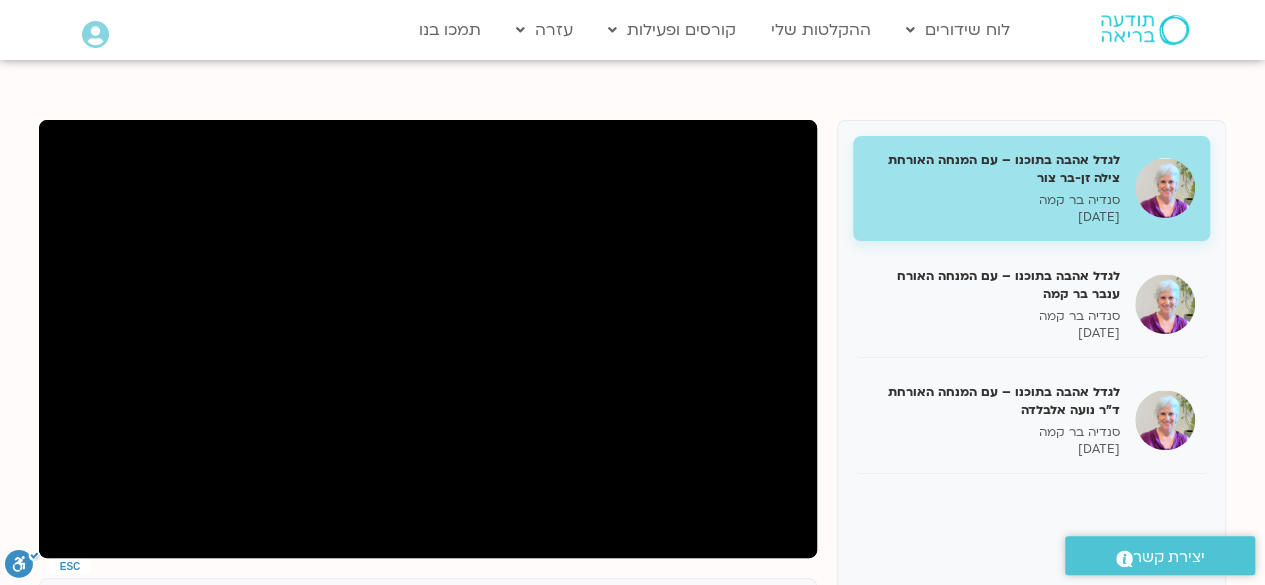 scroll, scrollTop: 300, scrollLeft: 0, axis: vertical 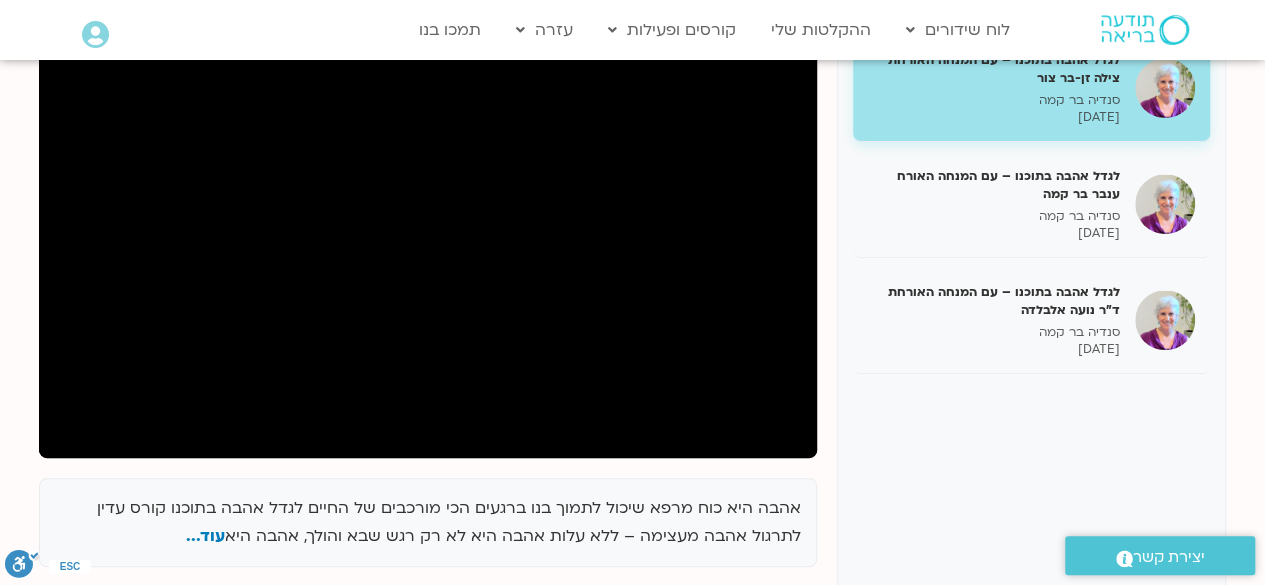 click on "אהבה היא כוח מרפא שיכול לתמוך בנו
ברגעים הכי מורכבים של החיים
לגדל אהבה בתוכנו
קורס עדין לתרגול אהבה מעצימה – ללא עלות
אהבה היא לא רק רגש שבא והולך, אהבה היא  עוד..." at bounding box center (428, 523) 